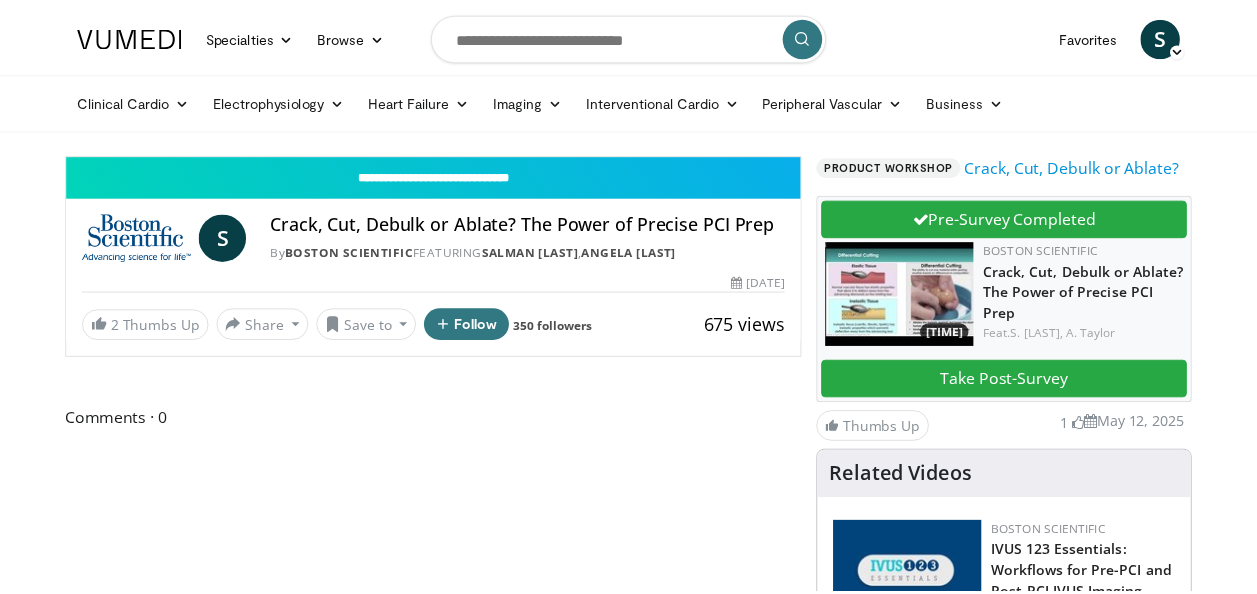 scroll, scrollTop: 0, scrollLeft: 0, axis: both 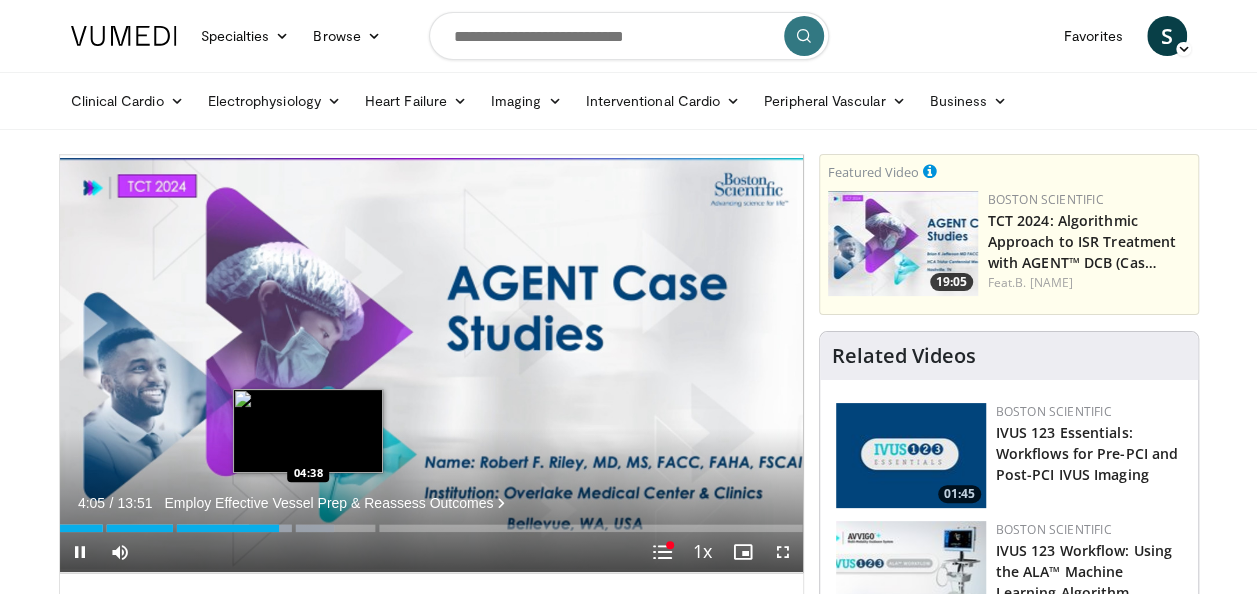 click on "Loaded :  36.97% 04:05" at bounding box center (431, 528) 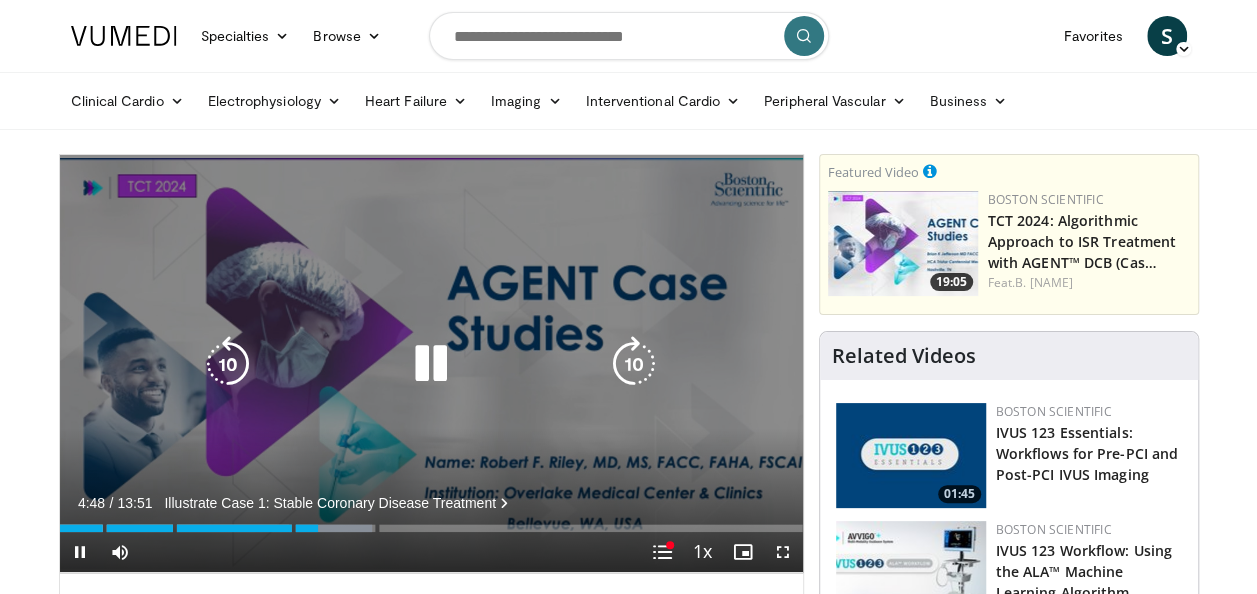 click at bounding box center (431, 364) 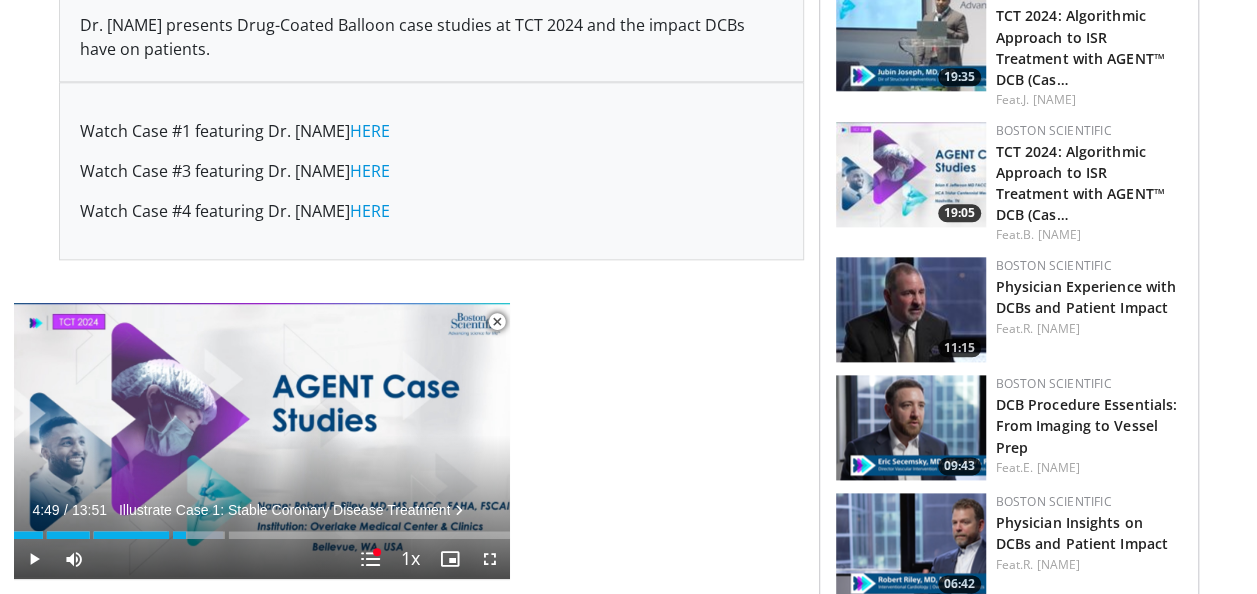 scroll, scrollTop: 1042, scrollLeft: 0, axis: vertical 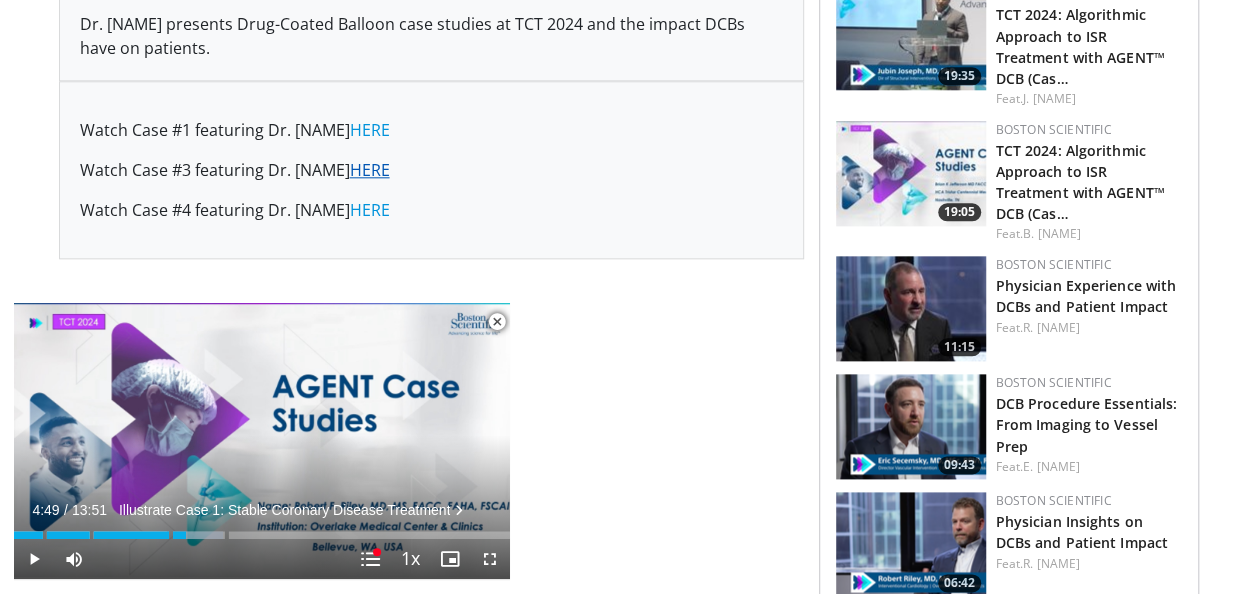 click on "HERE" at bounding box center [370, 170] 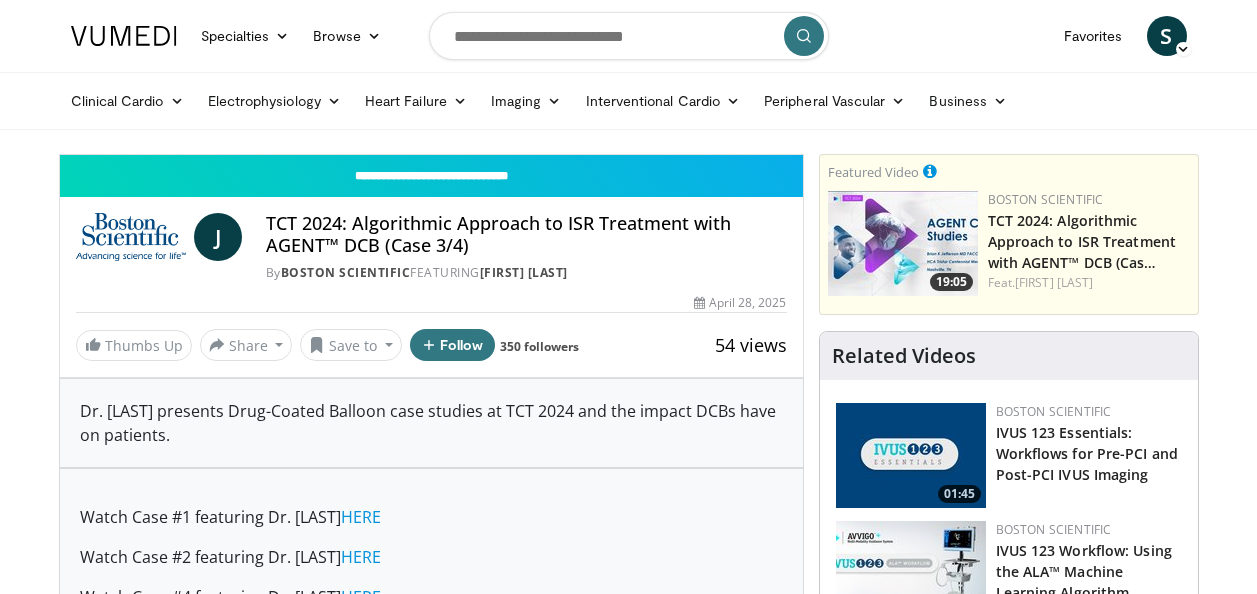 scroll, scrollTop: 0, scrollLeft: 0, axis: both 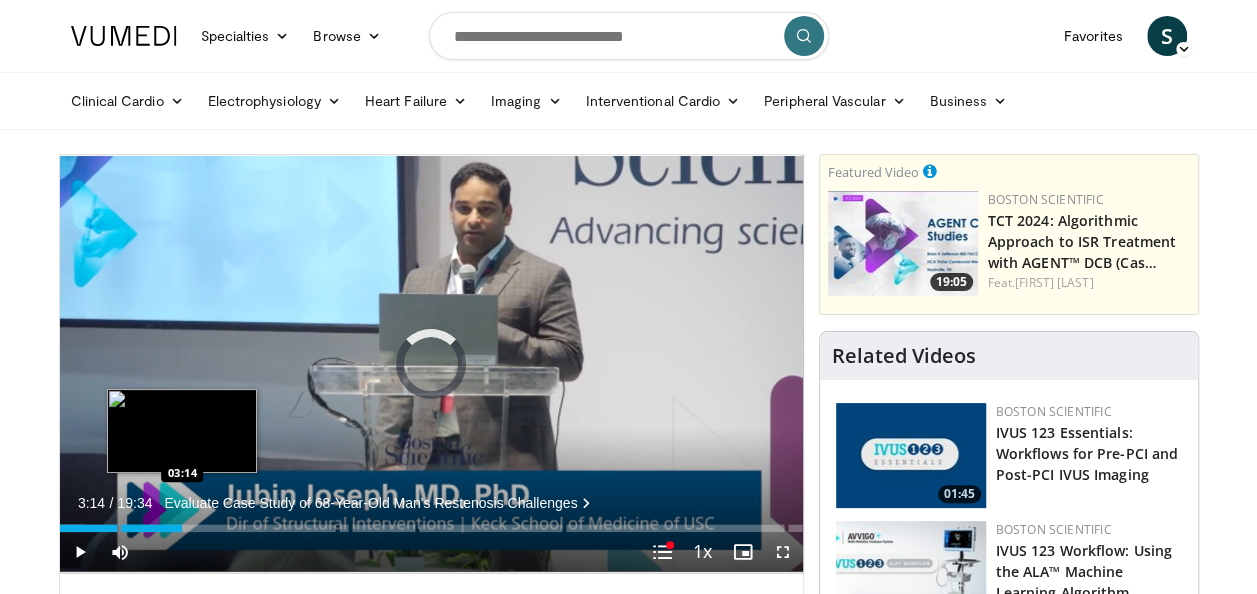 click on "Loaded :  3.37% 00:02 03:14" at bounding box center (431, 522) 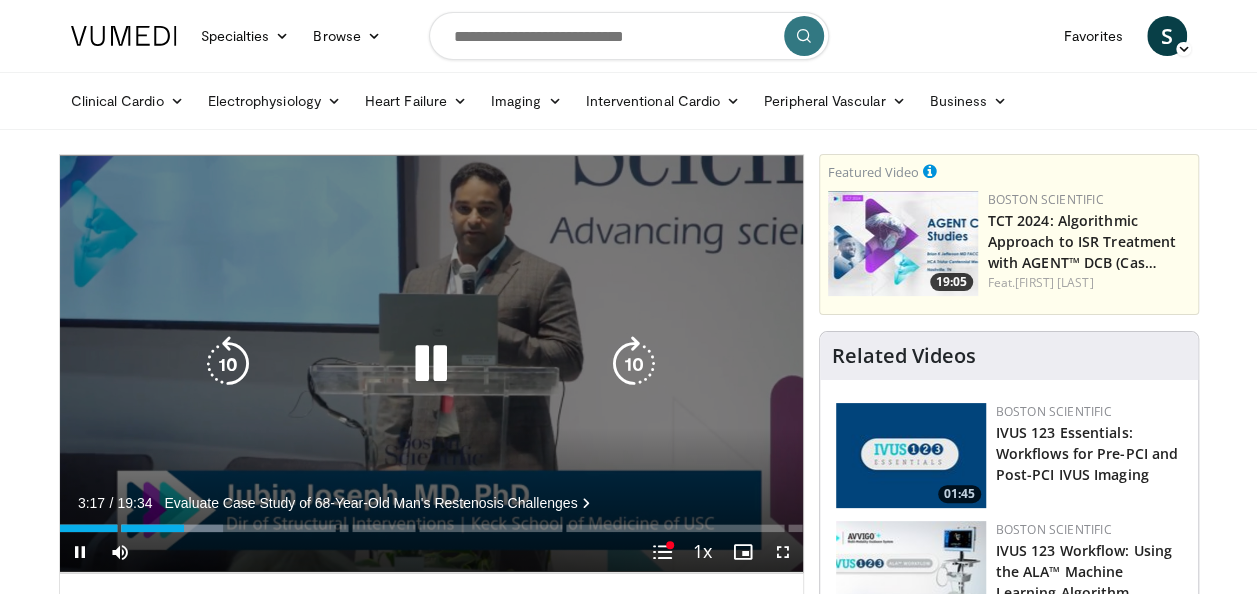 click at bounding box center (431, 364) 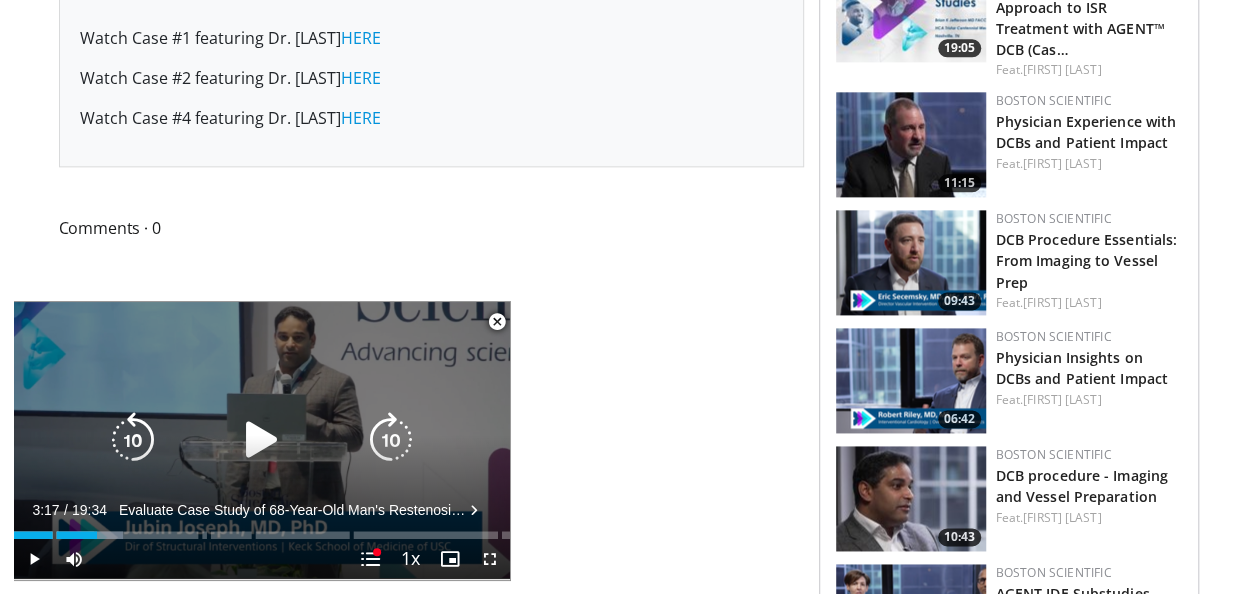 scroll, scrollTop: 1207, scrollLeft: 0, axis: vertical 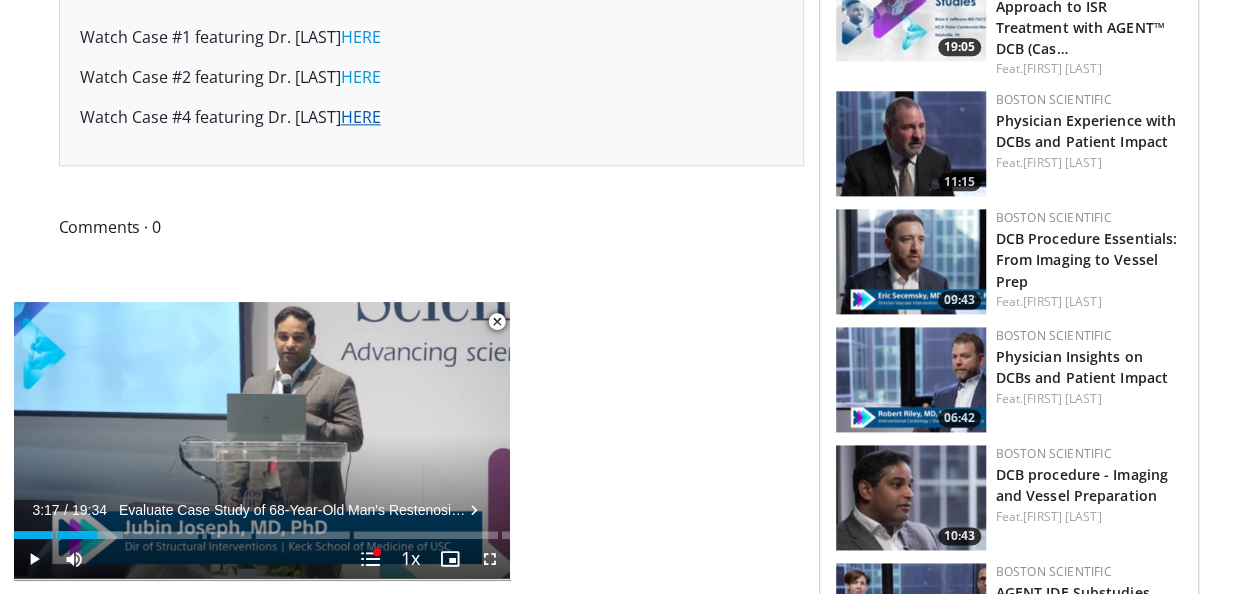 click on "HERE" at bounding box center (361, 117) 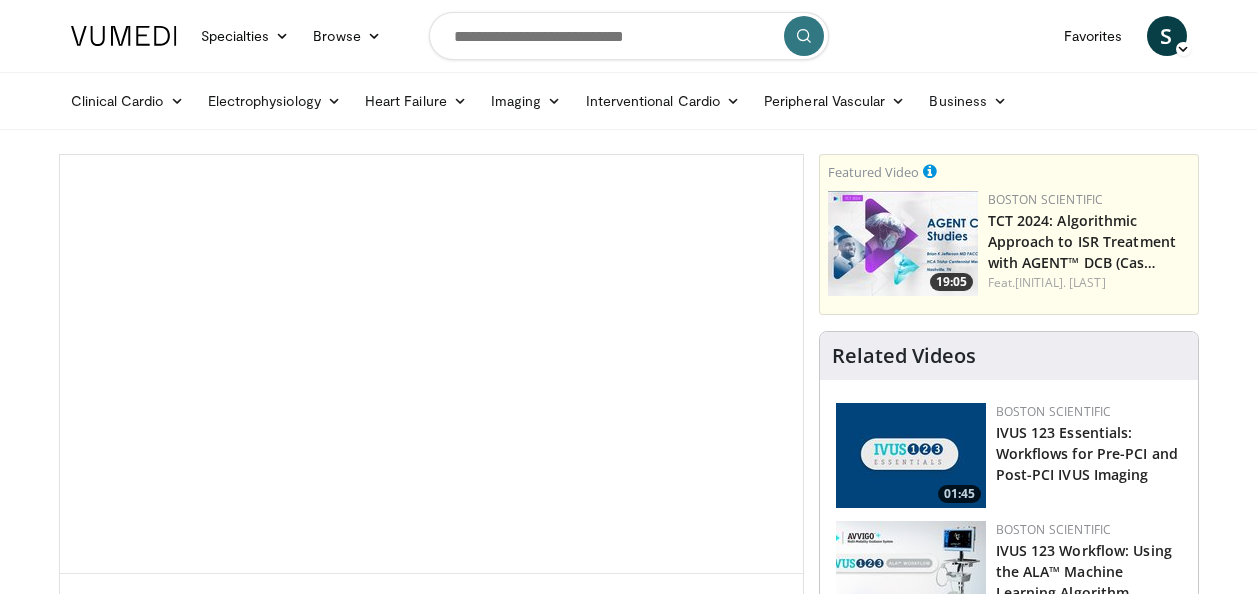 scroll, scrollTop: 0, scrollLeft: 0, axis: both 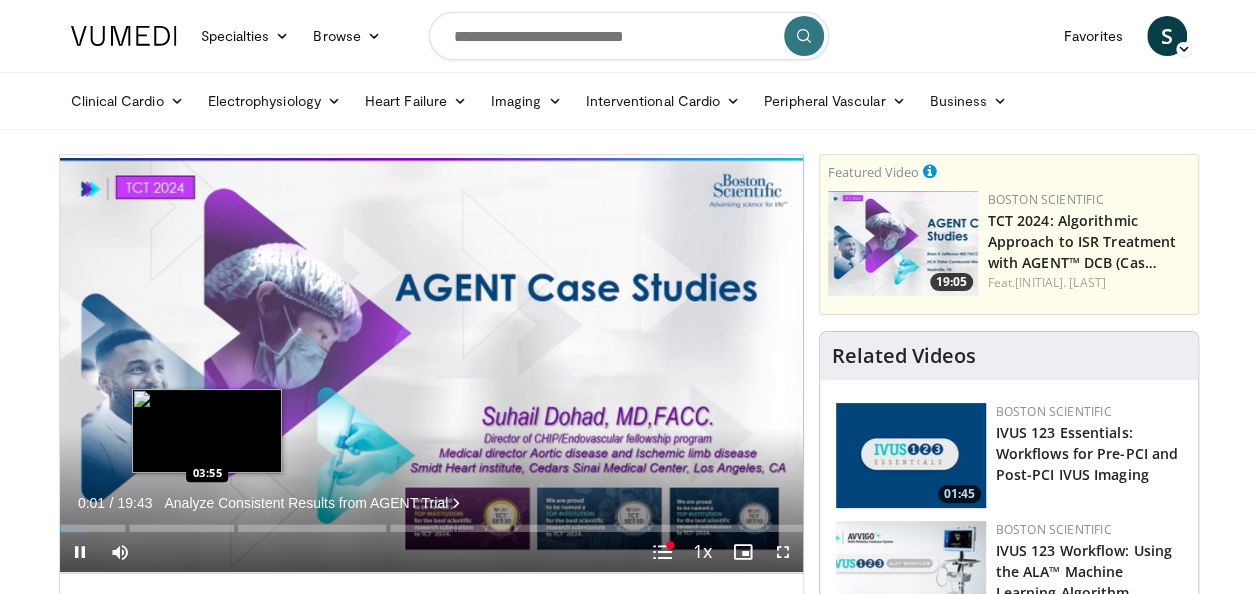 click on "Loaded :  3.34% 00:01" at bounding box center [431, 528] 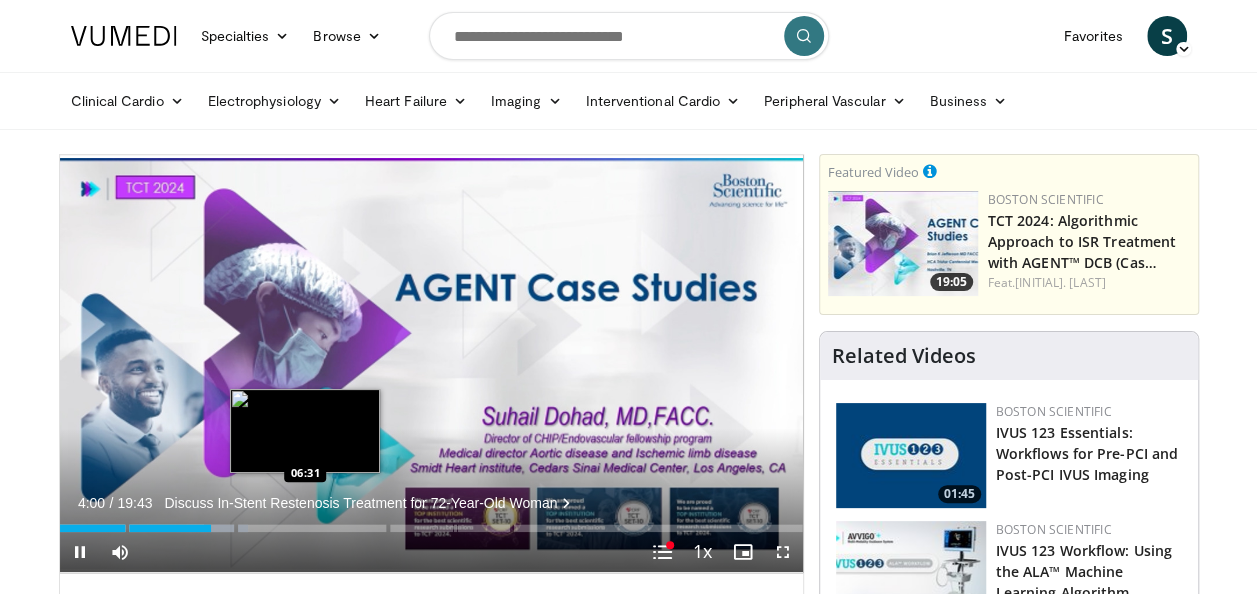click on "Loaded :  25.37% 04:00 06:31" at bounding box center [431, 522] 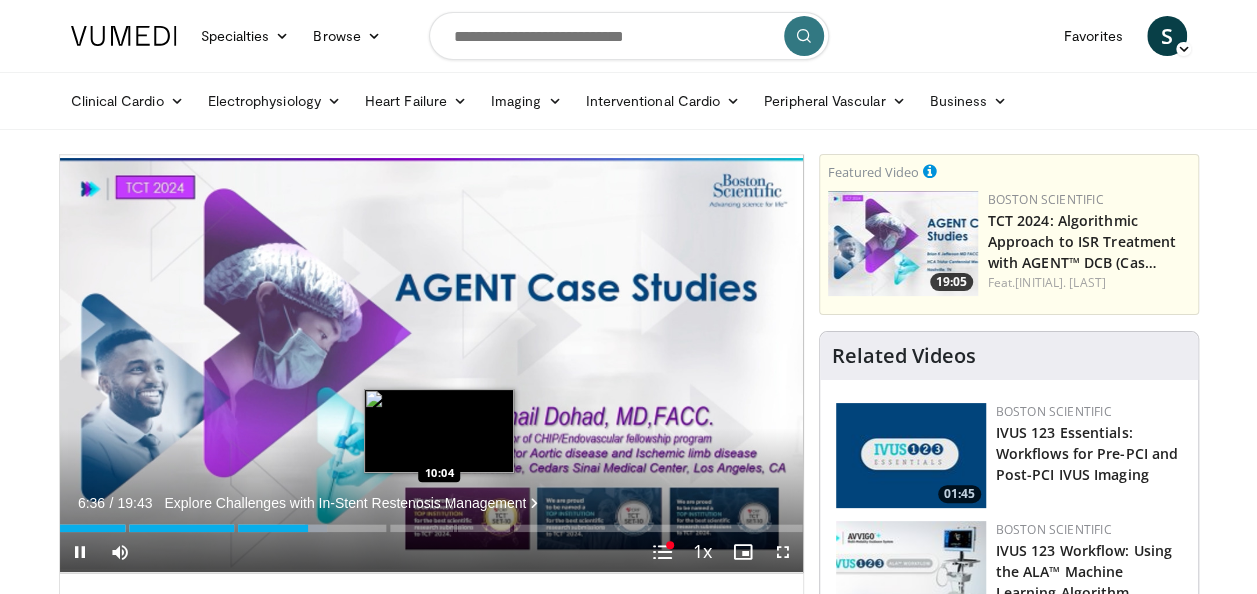 click on "Loaded :  36.03% 06:36 10:04" at bounding box center (431, 522) 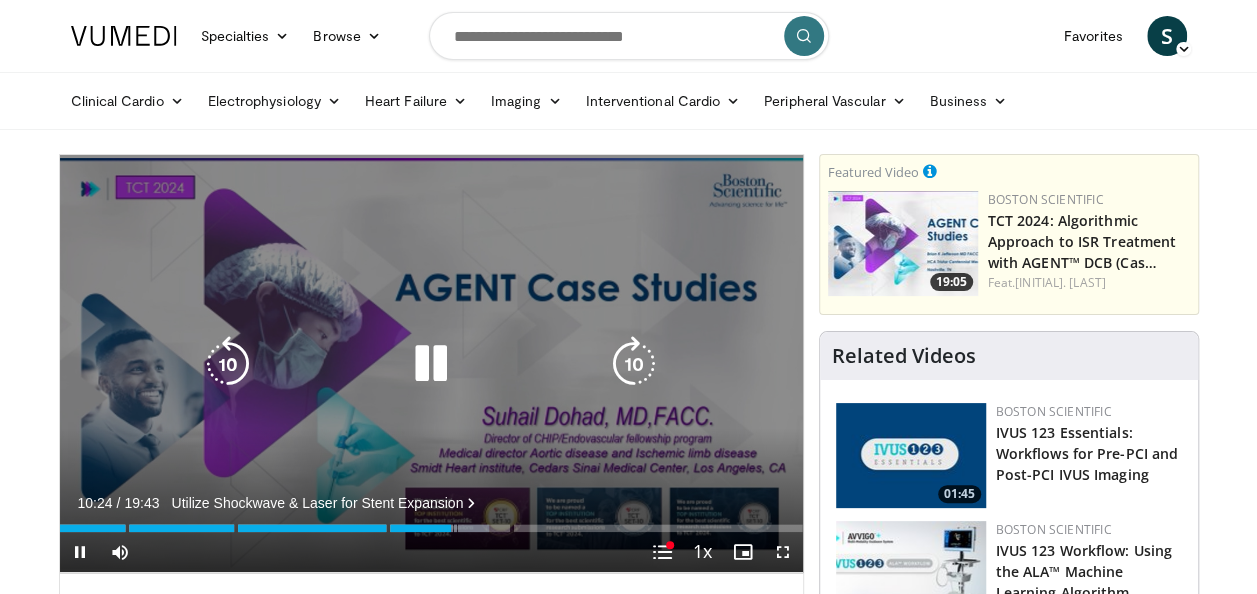 click at bounding box center [431, 364] 